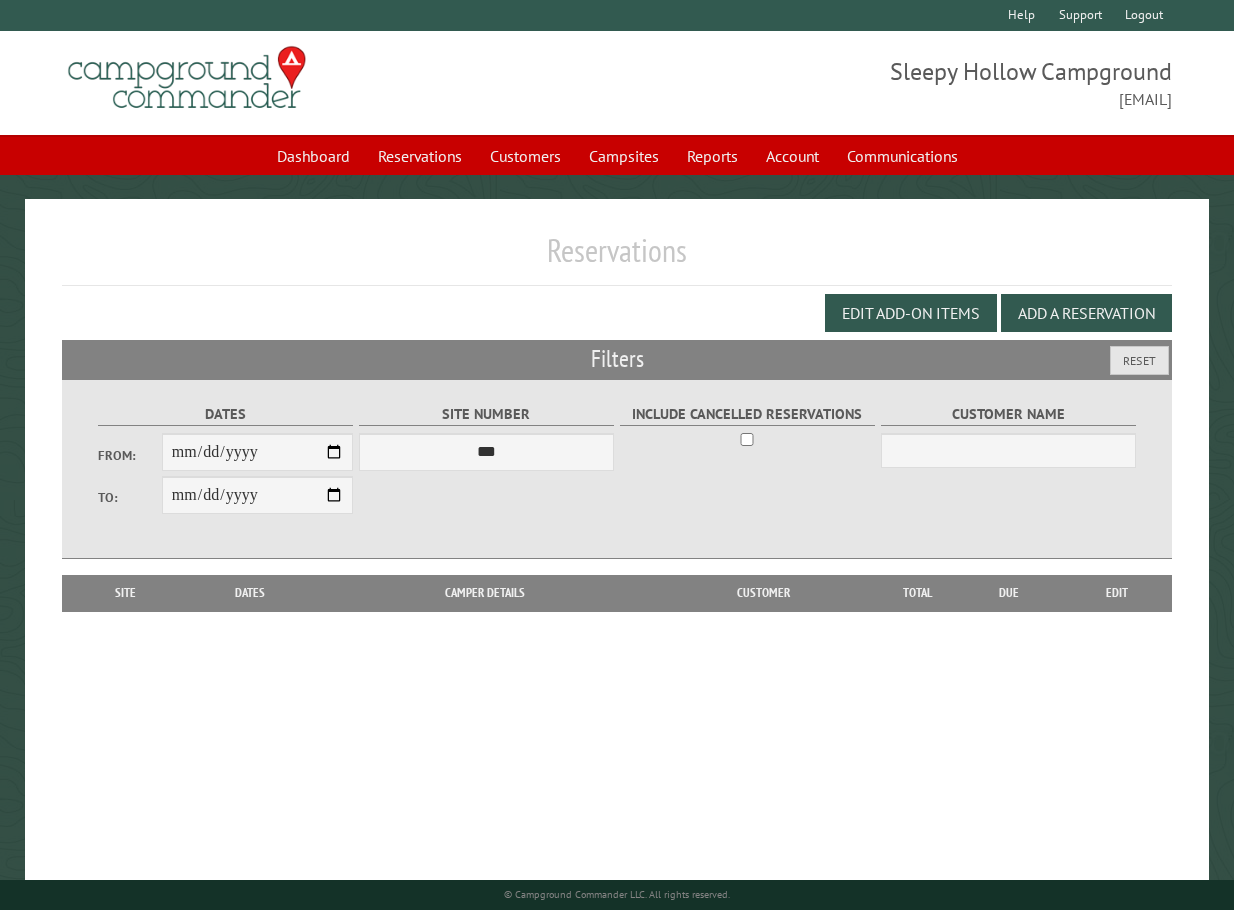 scroll, scrollTop: 0, scrollLeft: 0, axis: both 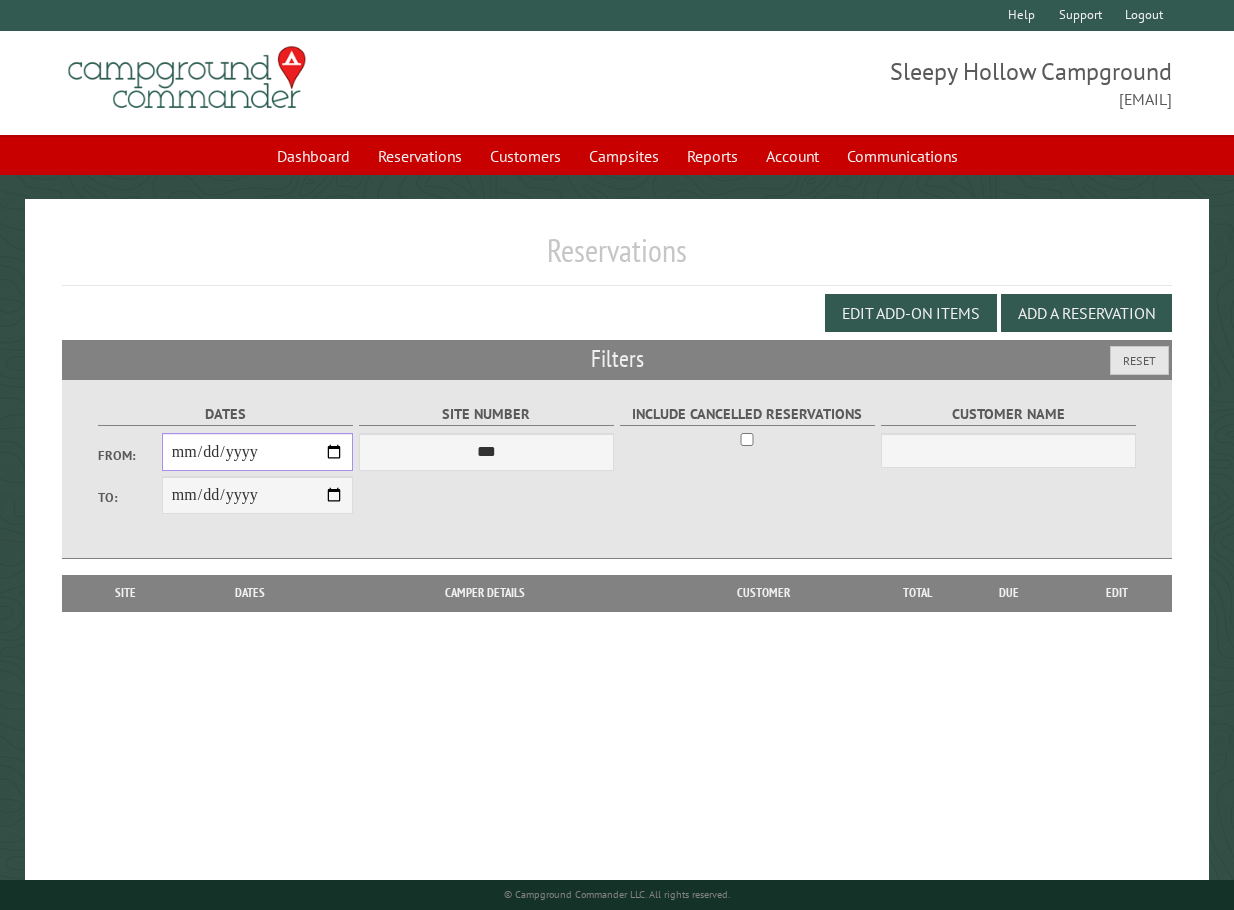 click on "From:" at bounding box center [257, 452] 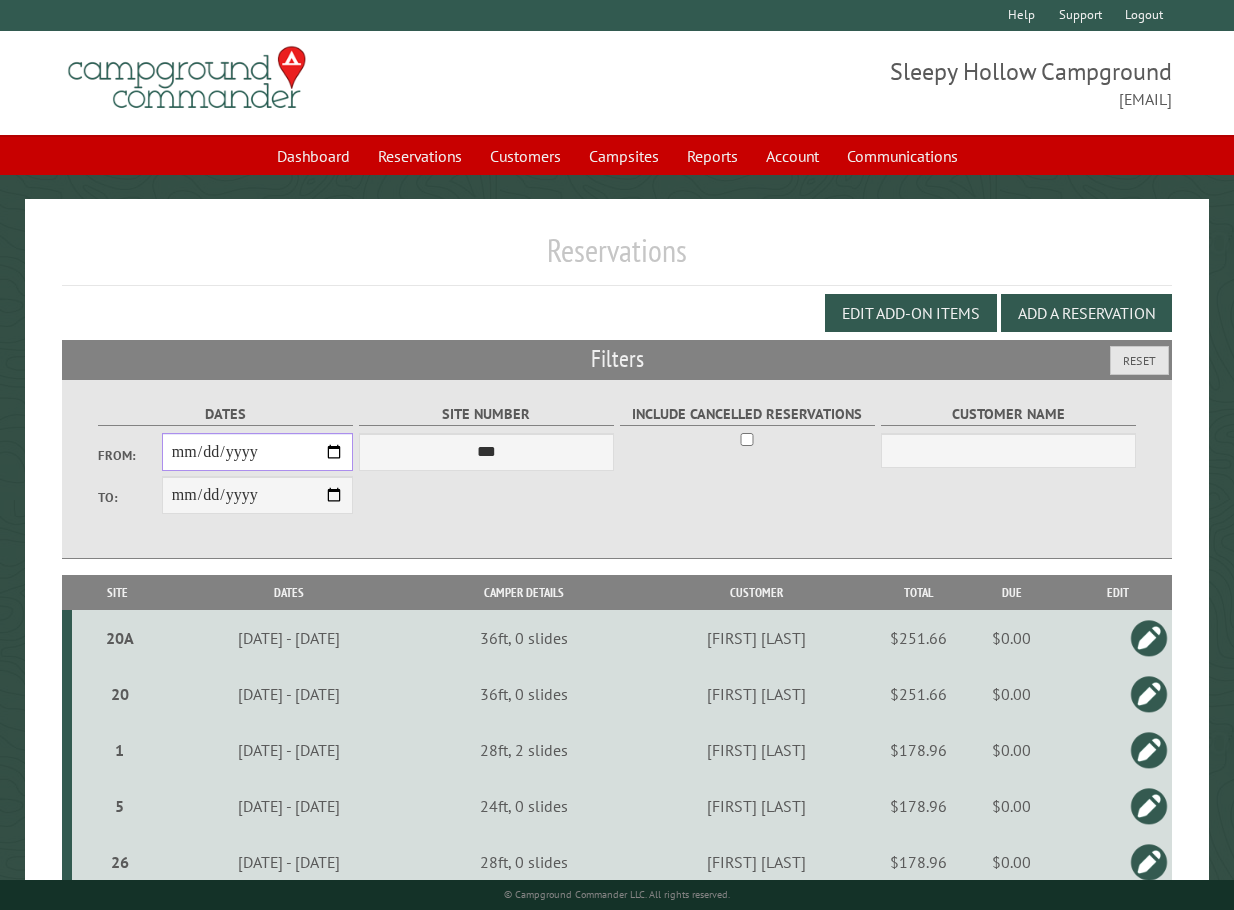type on "**********" 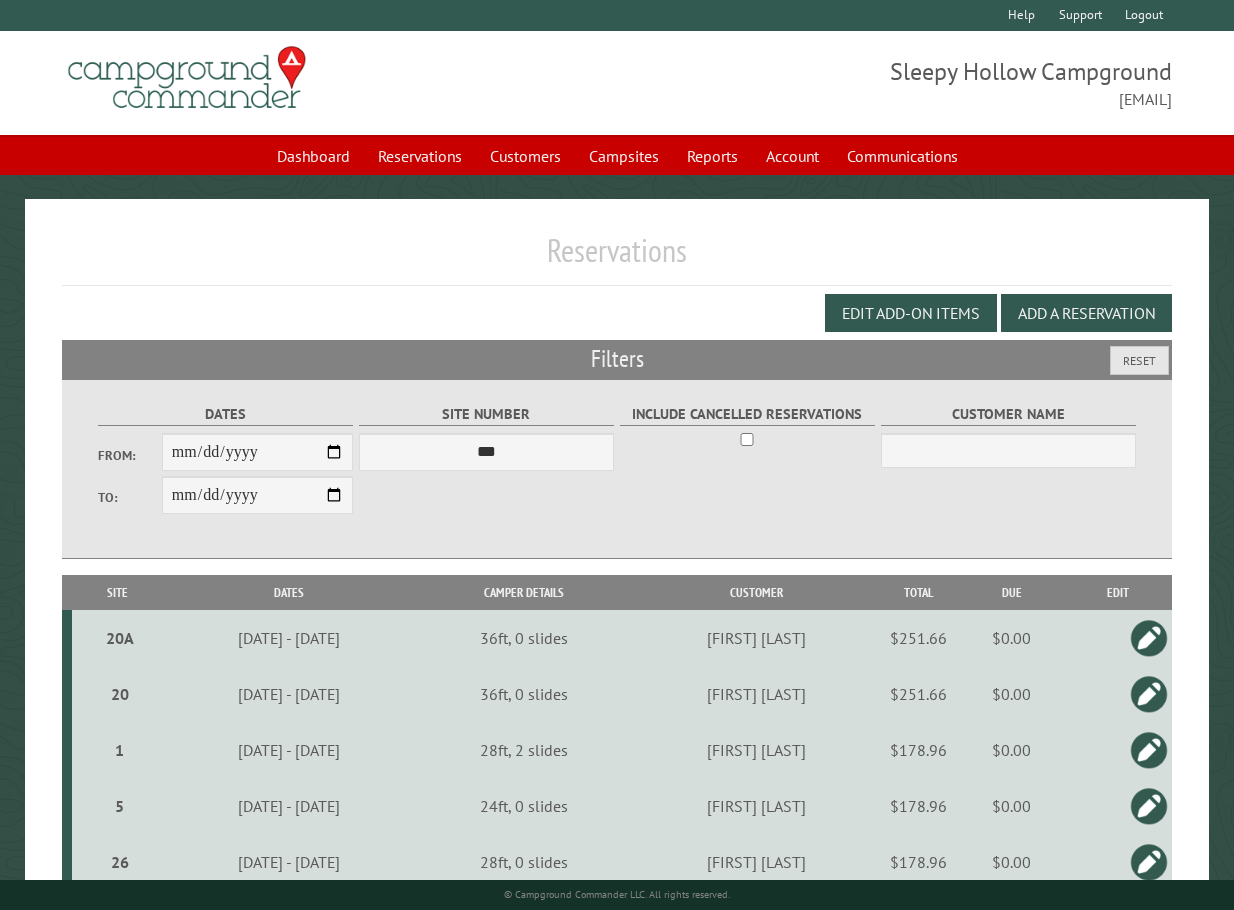 click on "**********" at bounding box center (257, 495) 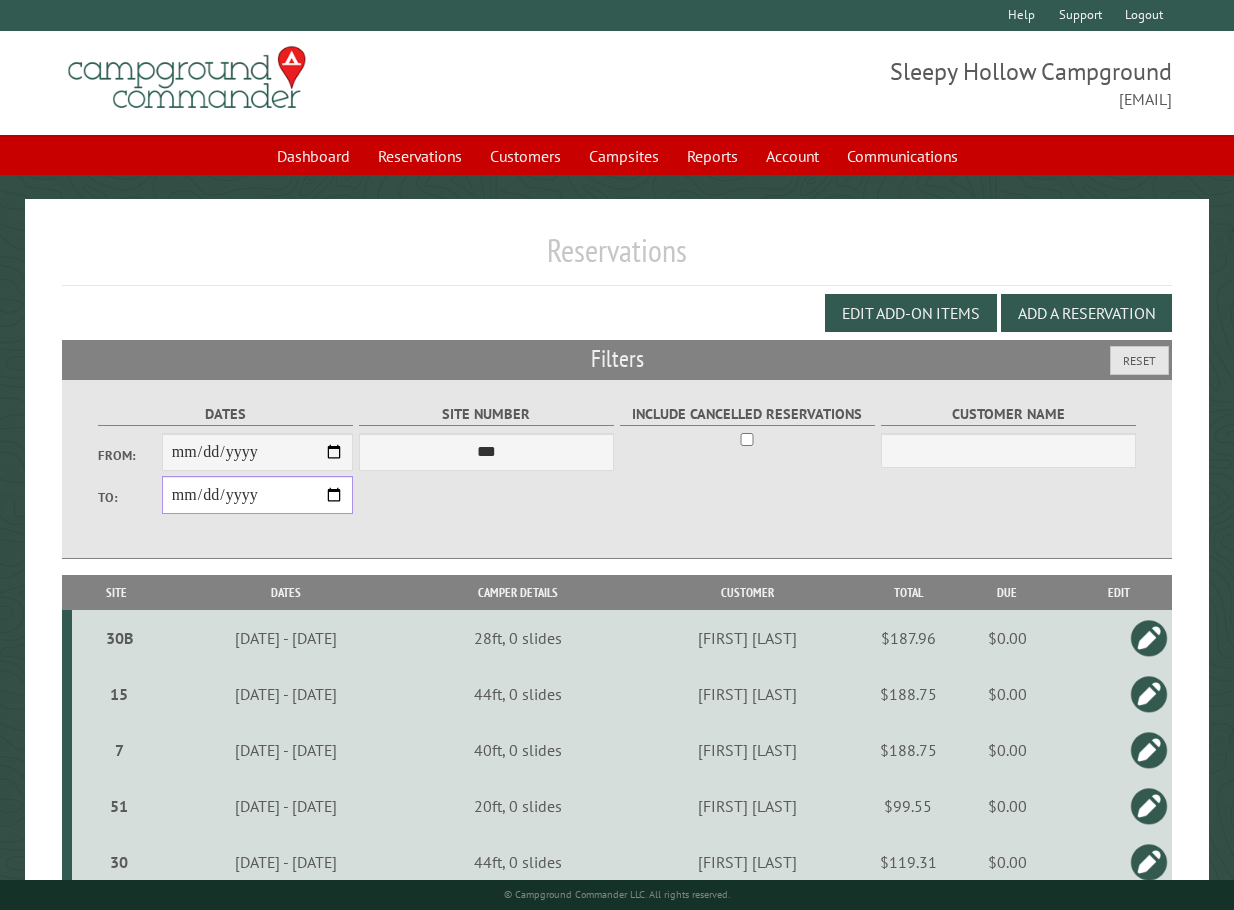 click on "**********" at bounding box center (257, 495) 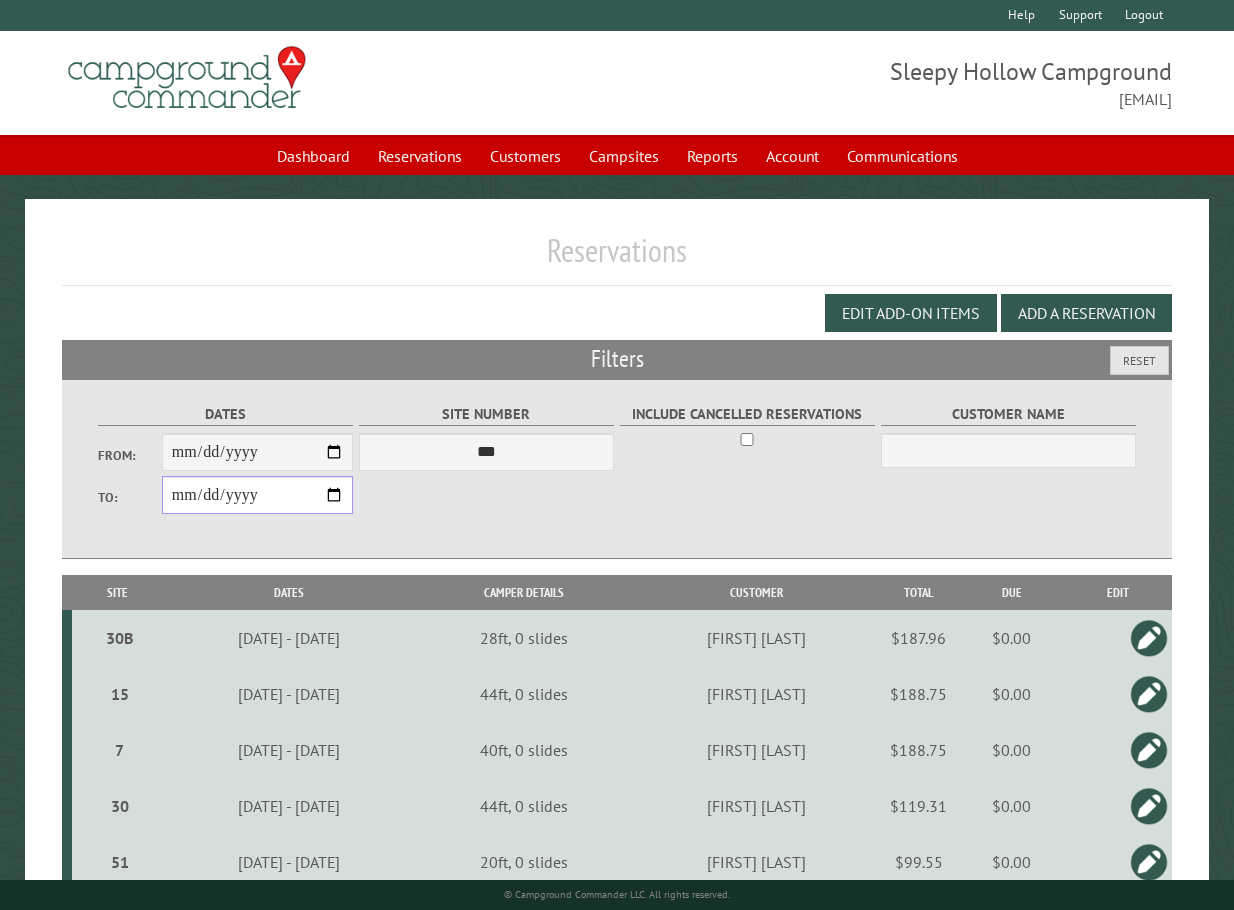 type on "**********" 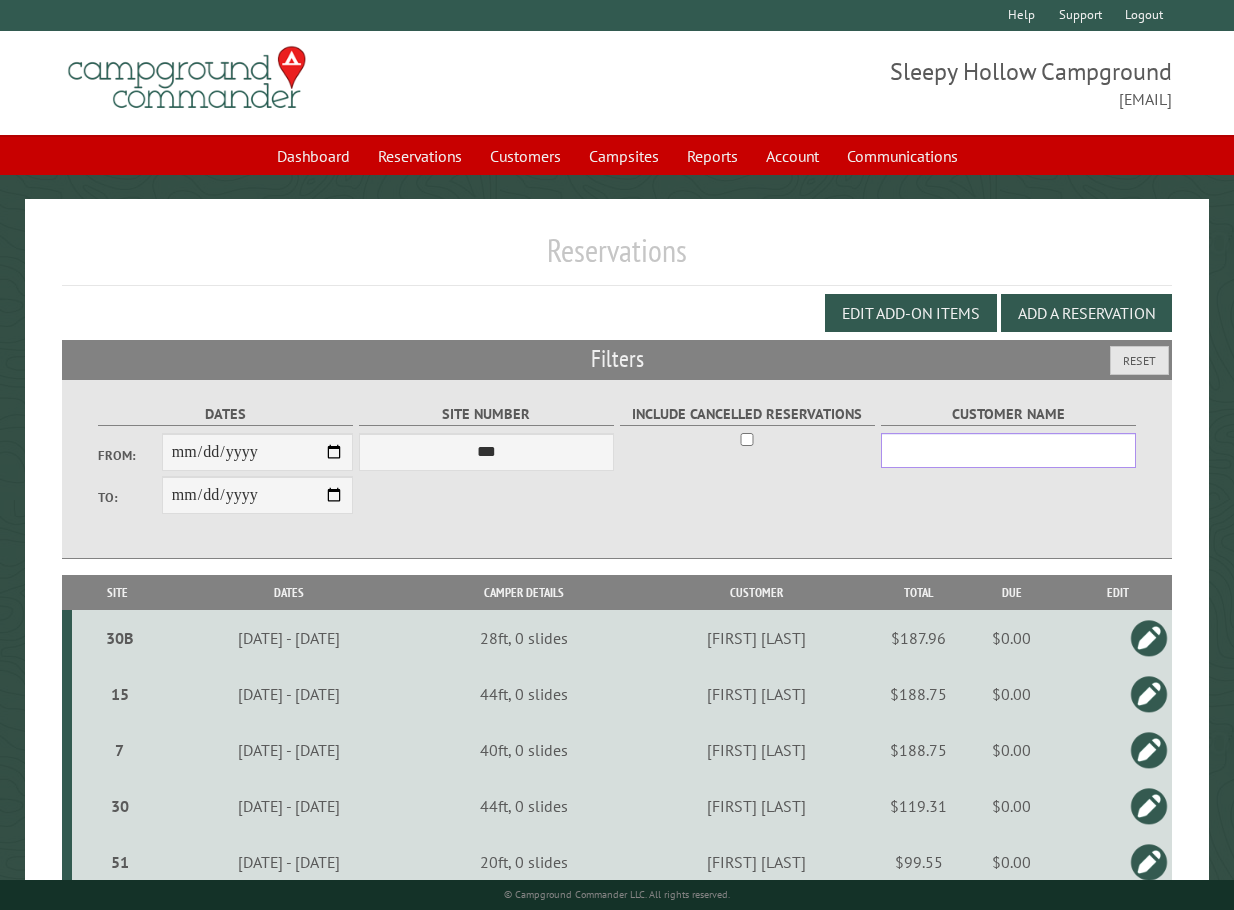 click on "Customer Name" at bounding box center (1008, 450) 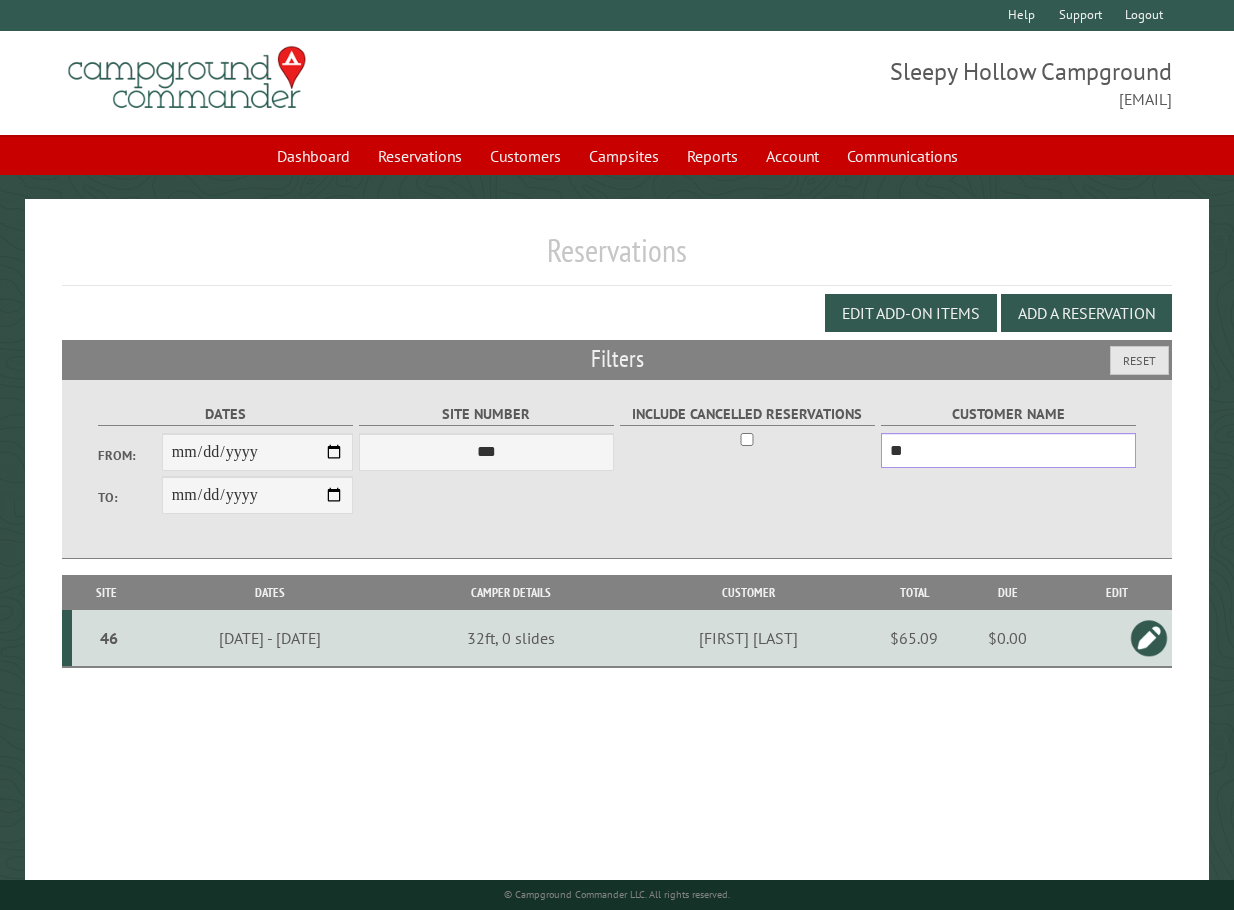 type on "**" 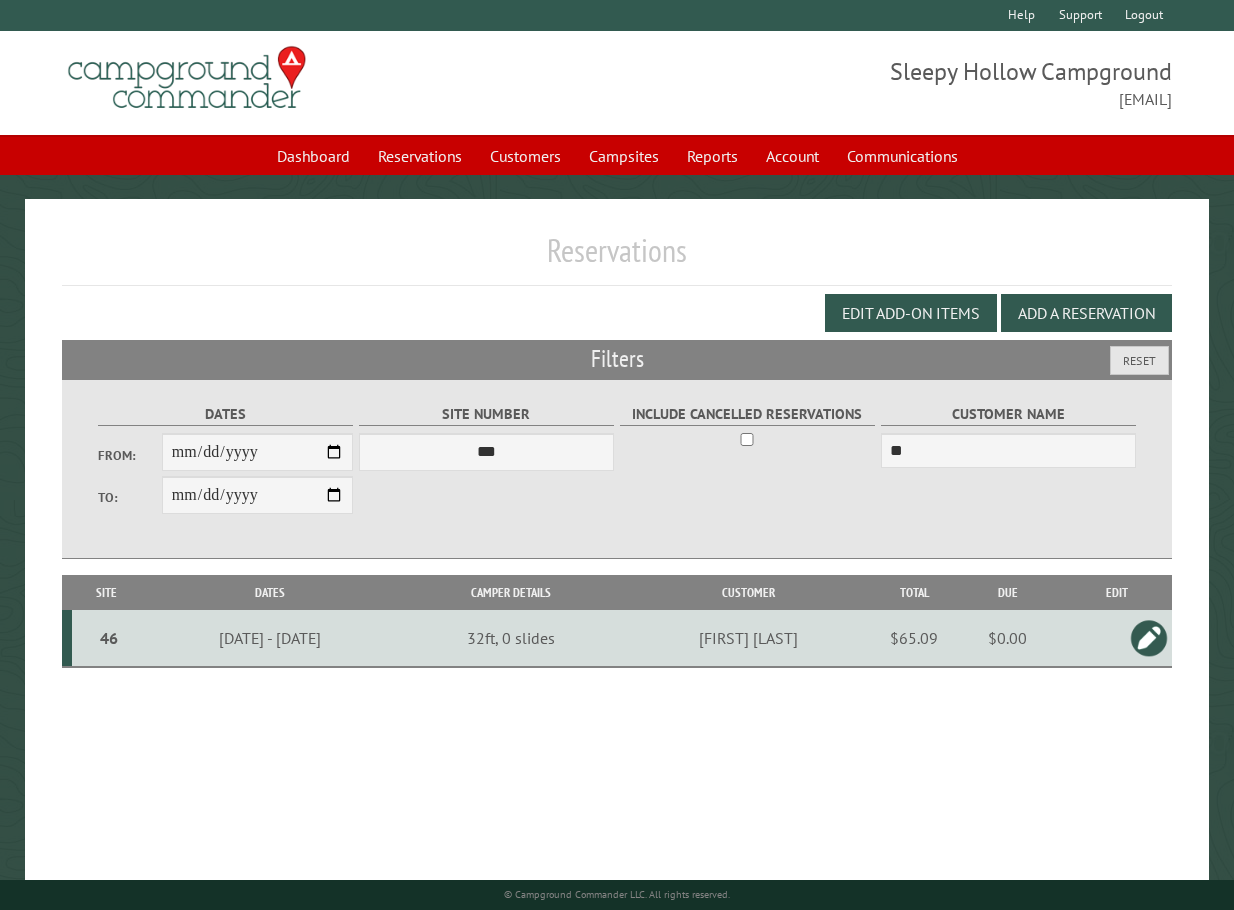 drag, startPoint x: 93, startPoint y: 642, endPoint x: 104, endPoint y: 658, distance: 19.416489 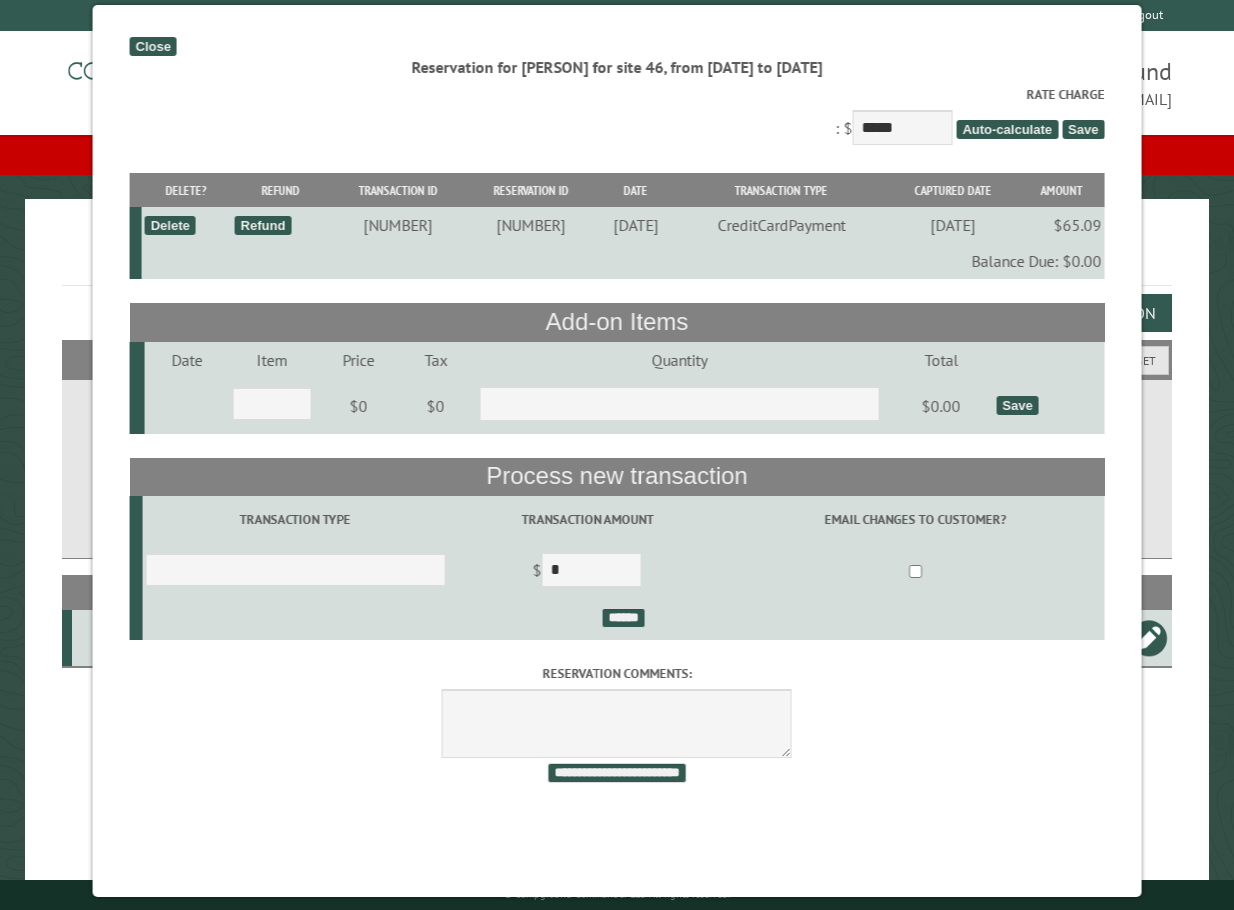click on "Reservation comments:
Save comment" at bounding box center [617, 713] 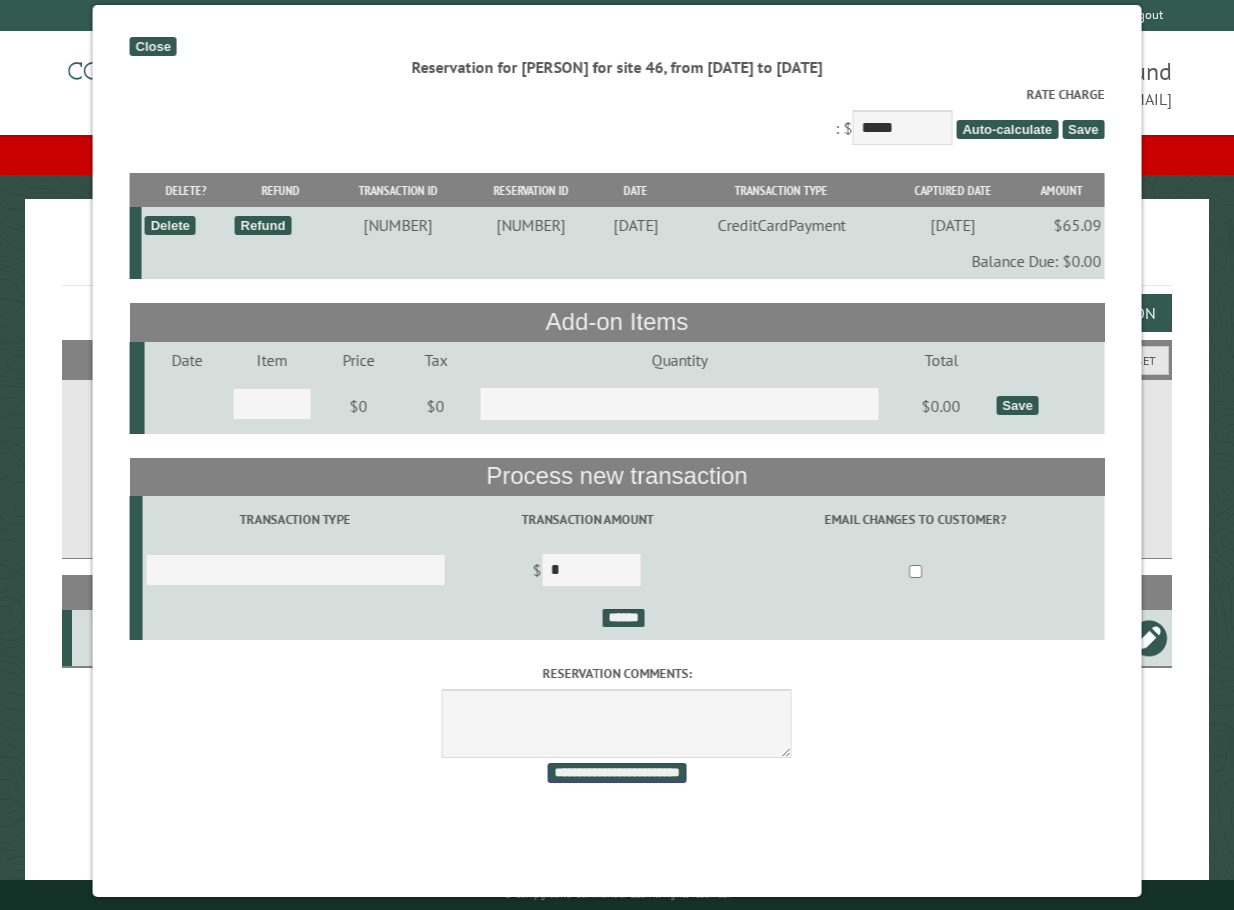 drag, startPoint x: 595, startPoint y: 793, endPoint x: 584, endPoint y: 808, distance: 18.601076 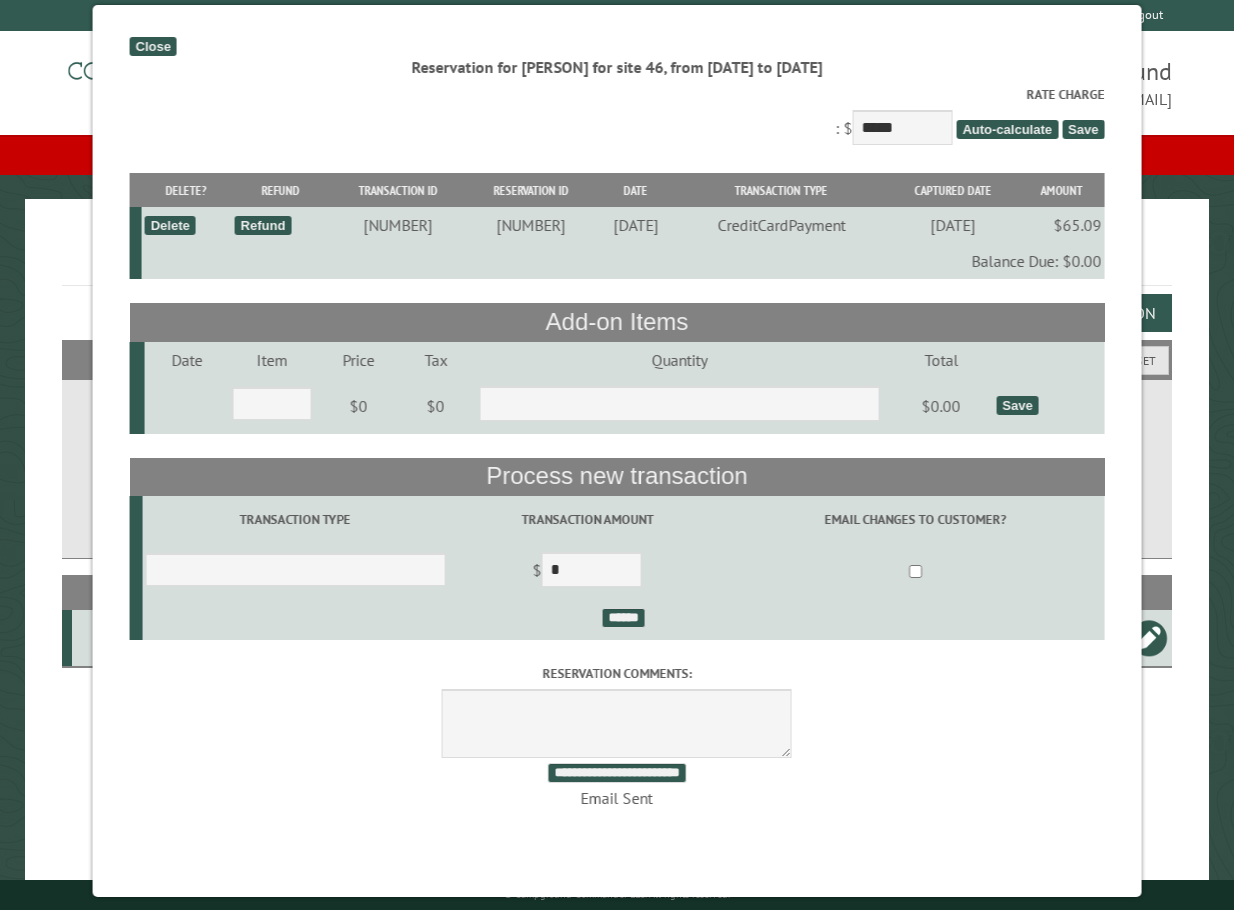click on "Close" at bounding box center (153, 46) 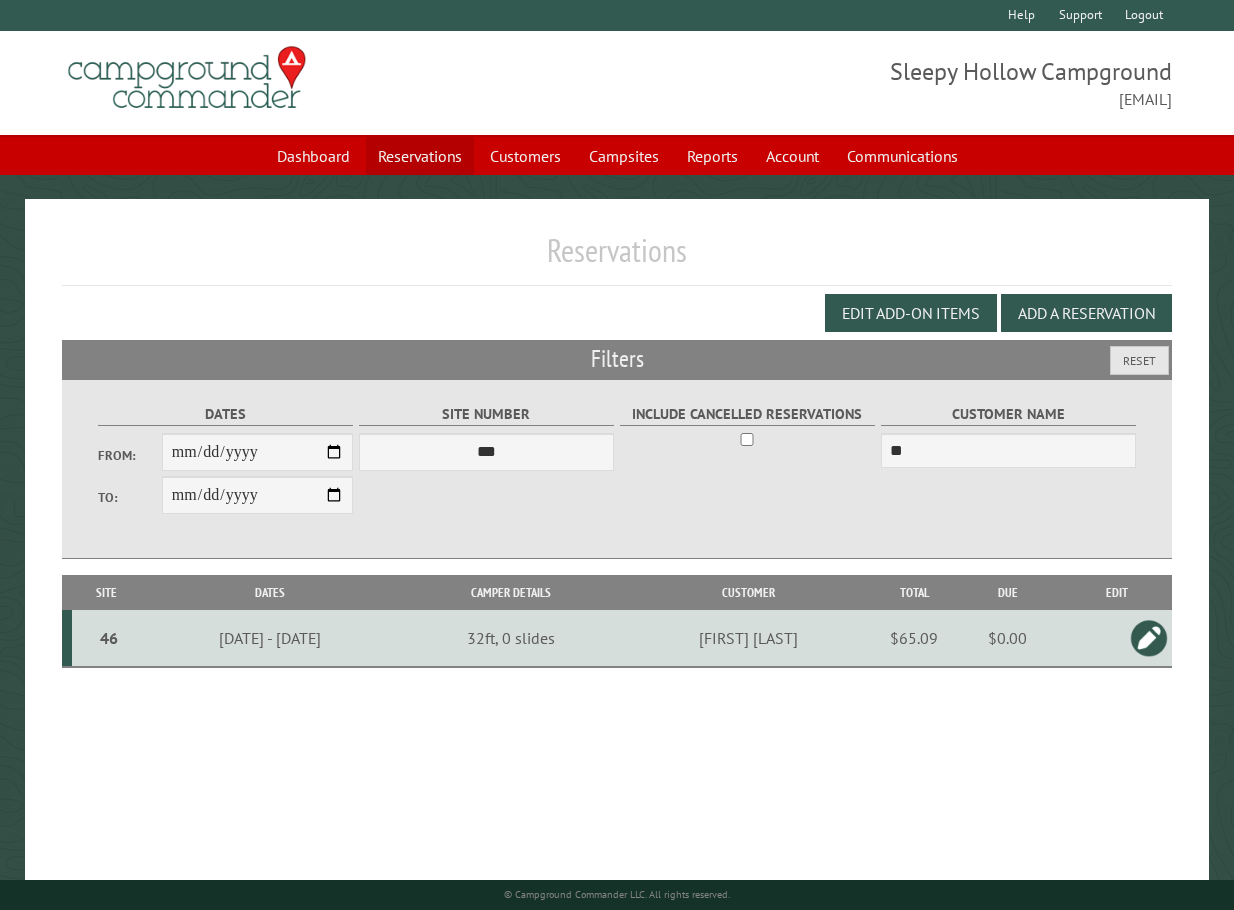 click on "Reservations" at bounding box center [420, 156] 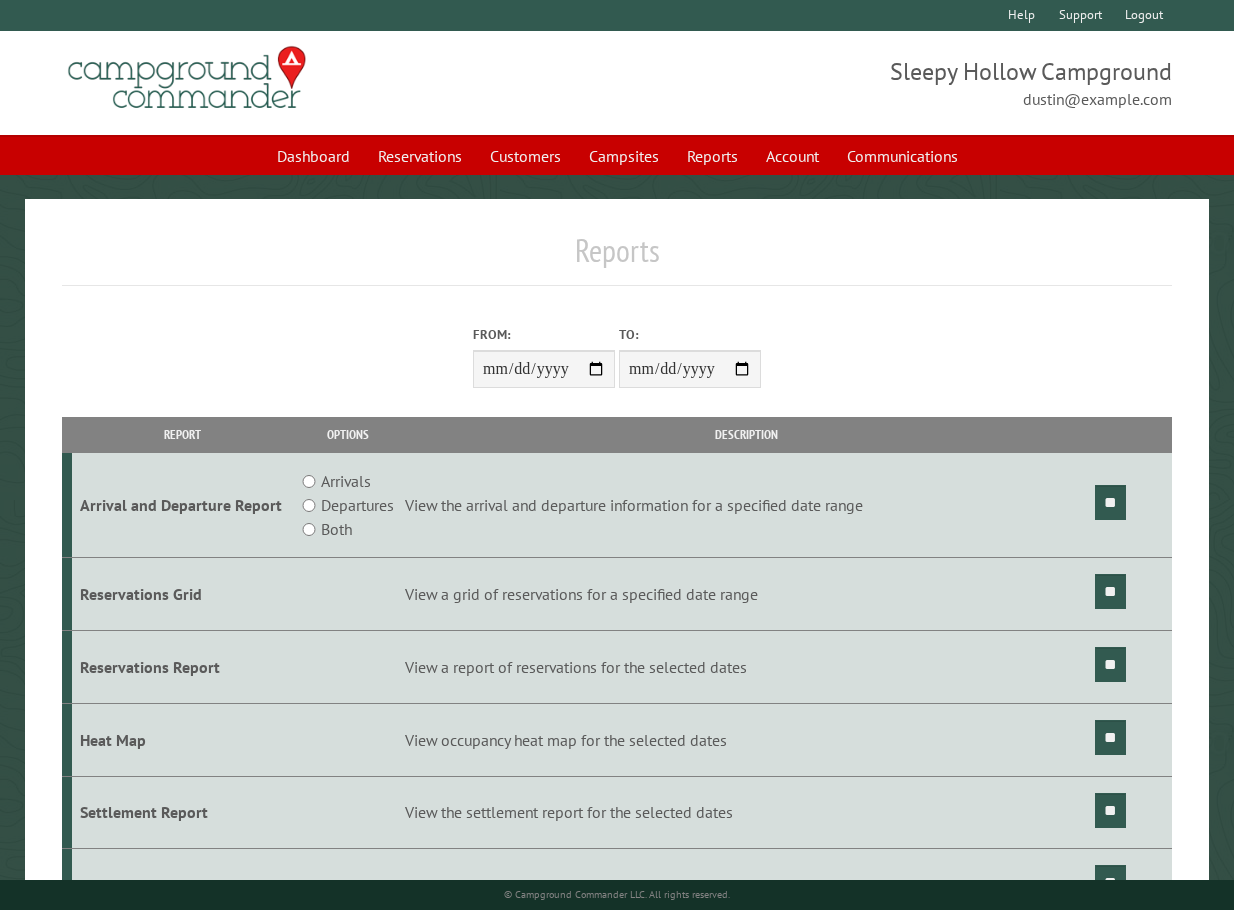 scroll, scrollTop: 0, scrollLeft: 0, axis: both 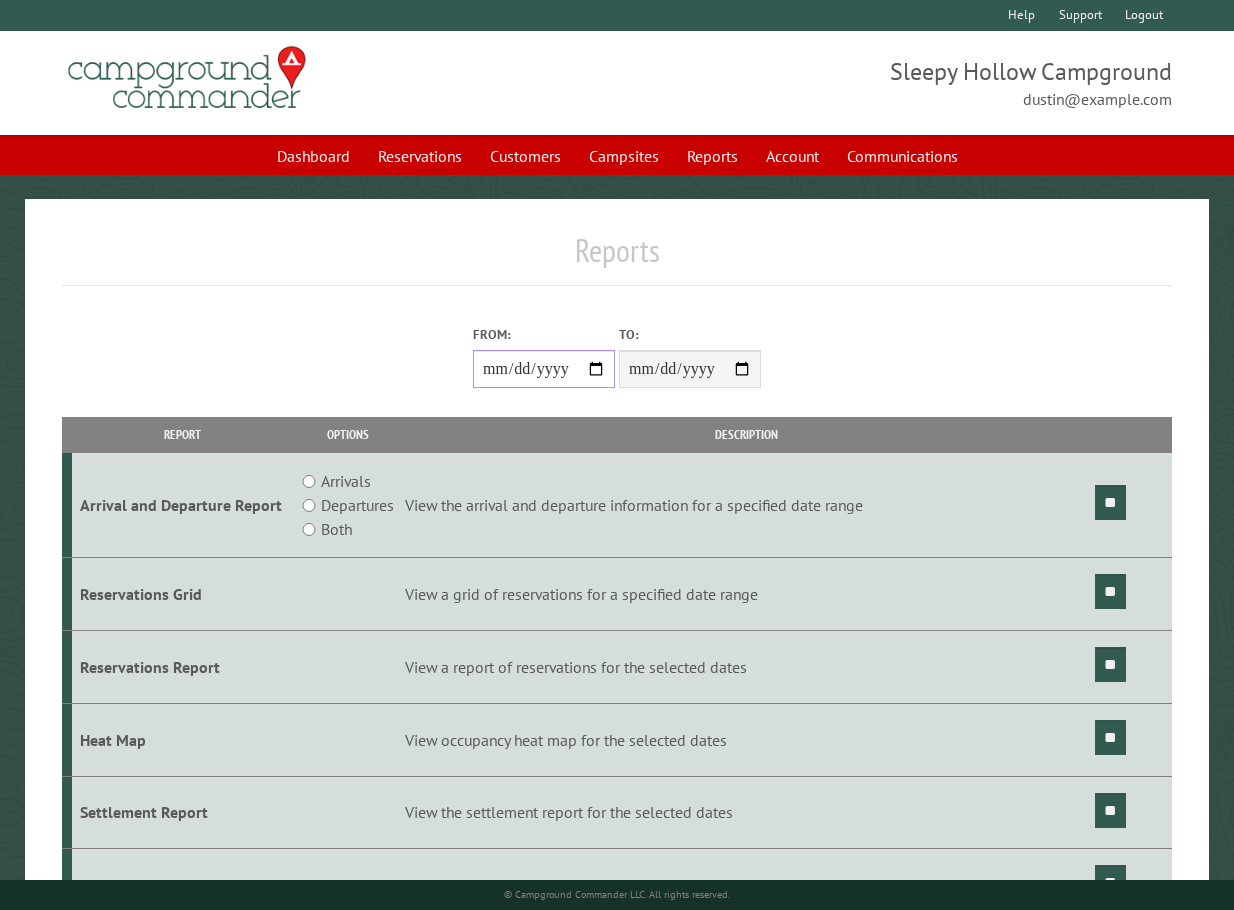 click on "**********" at bounding box center (544, 369) 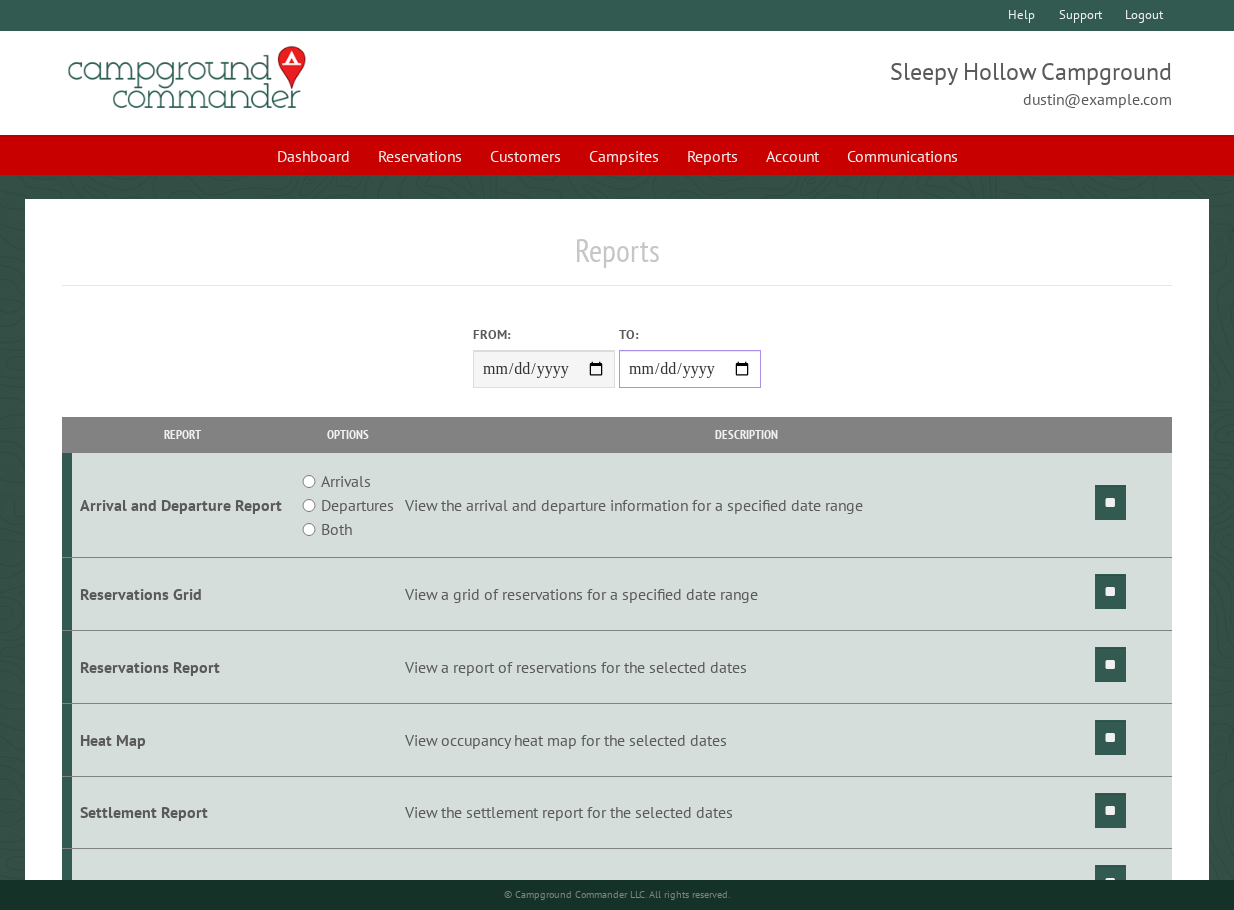 click on "**********" at bounding box center [690, 369] 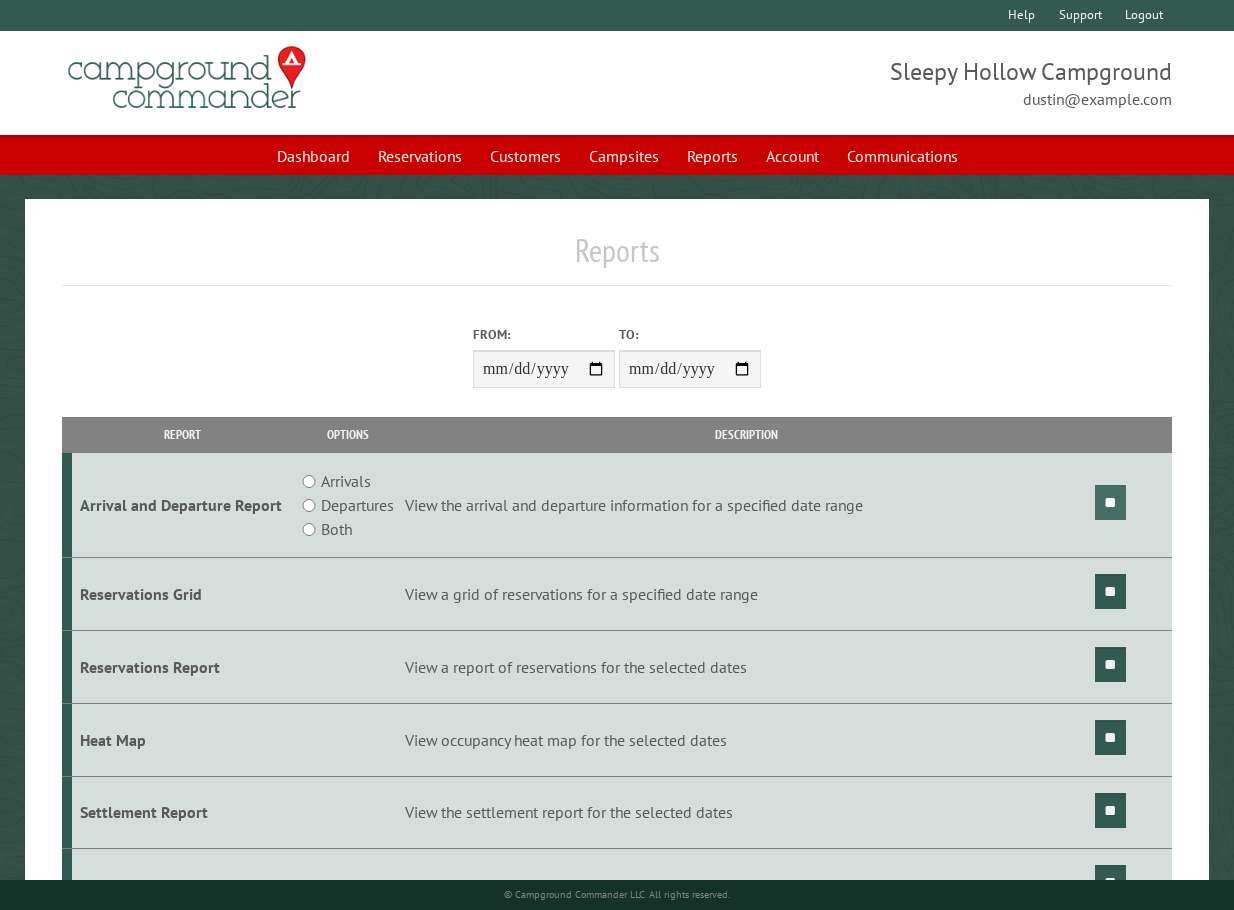 click on "**" at bounding box center [1110, 502] 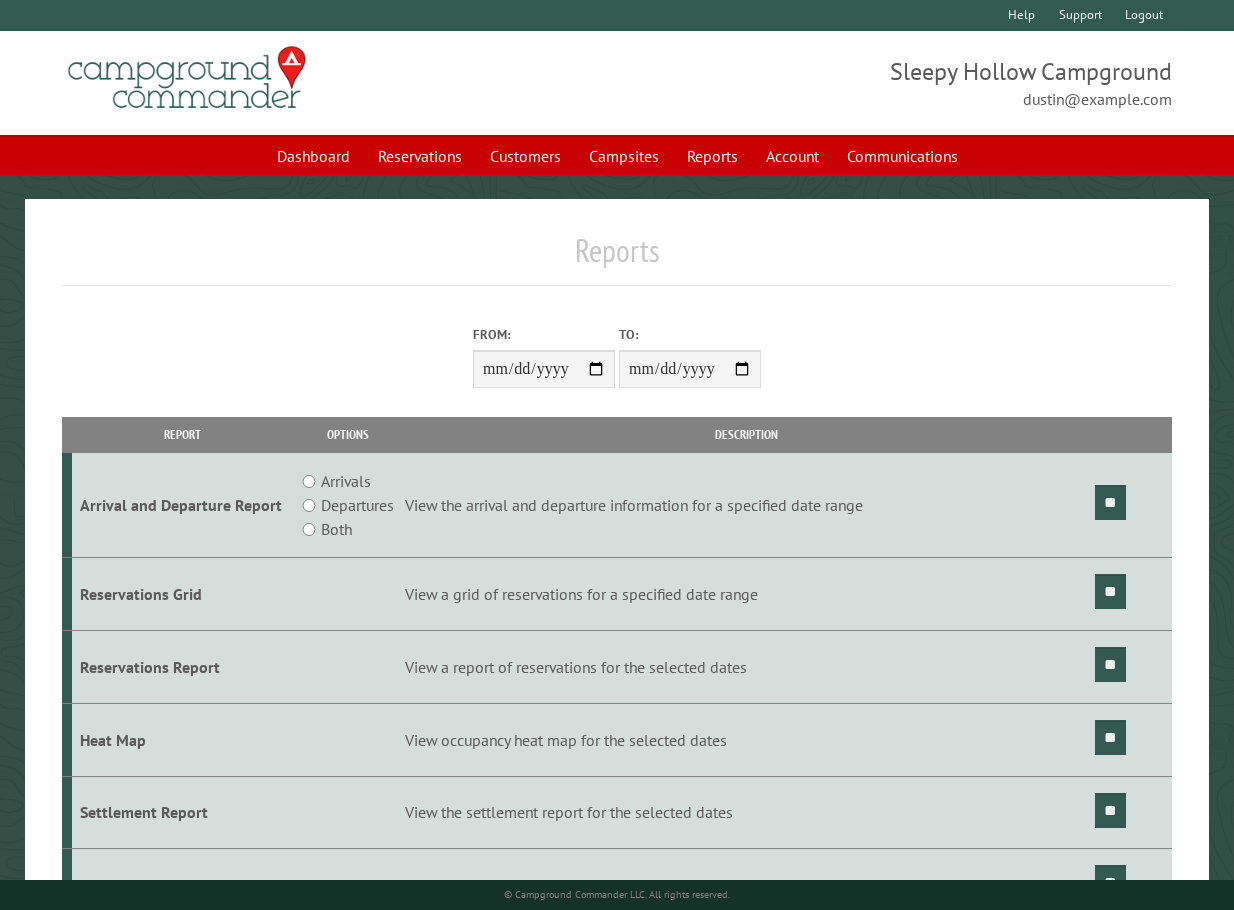 click on "**********" at bounding box center (617, 78) 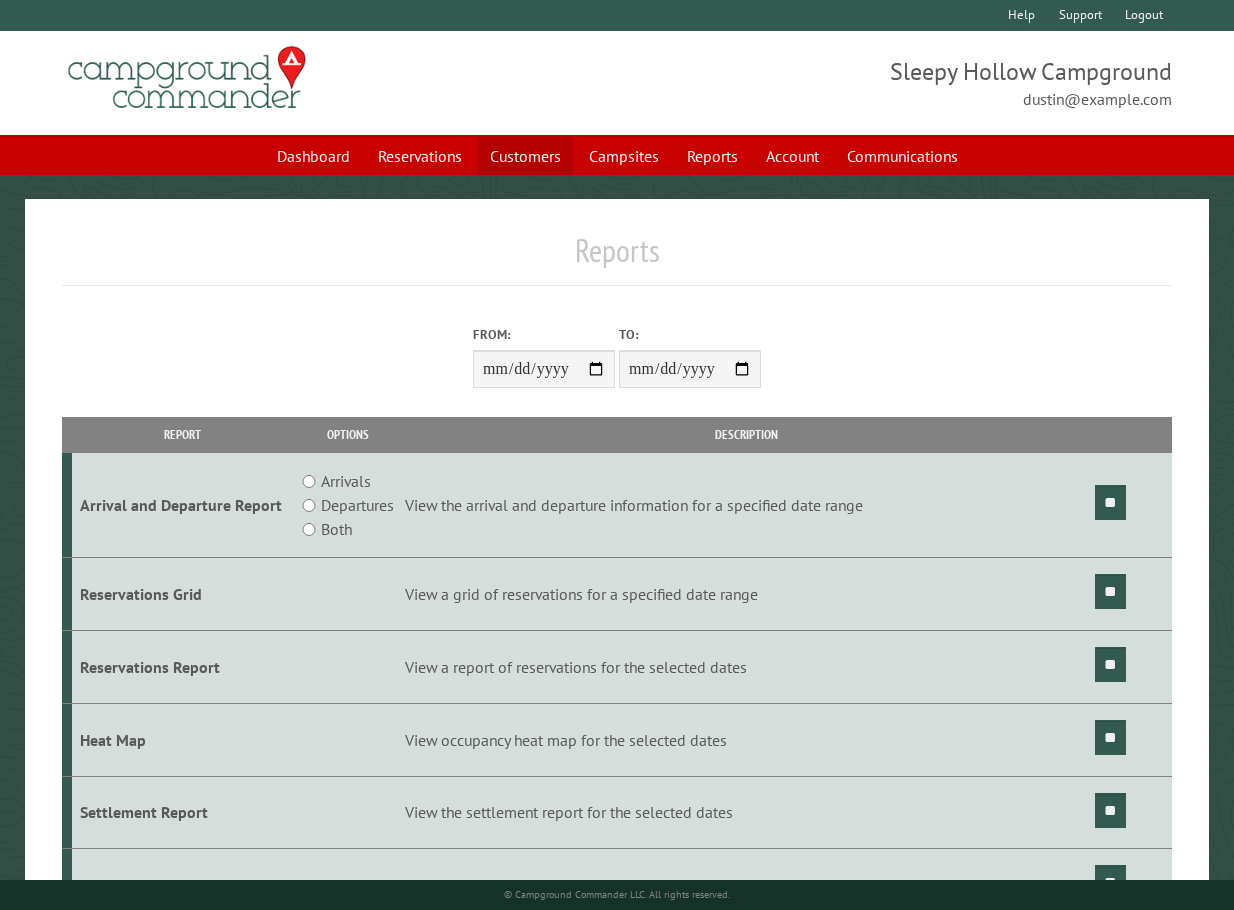 click on "Customers" at bounding box center [525, 156] 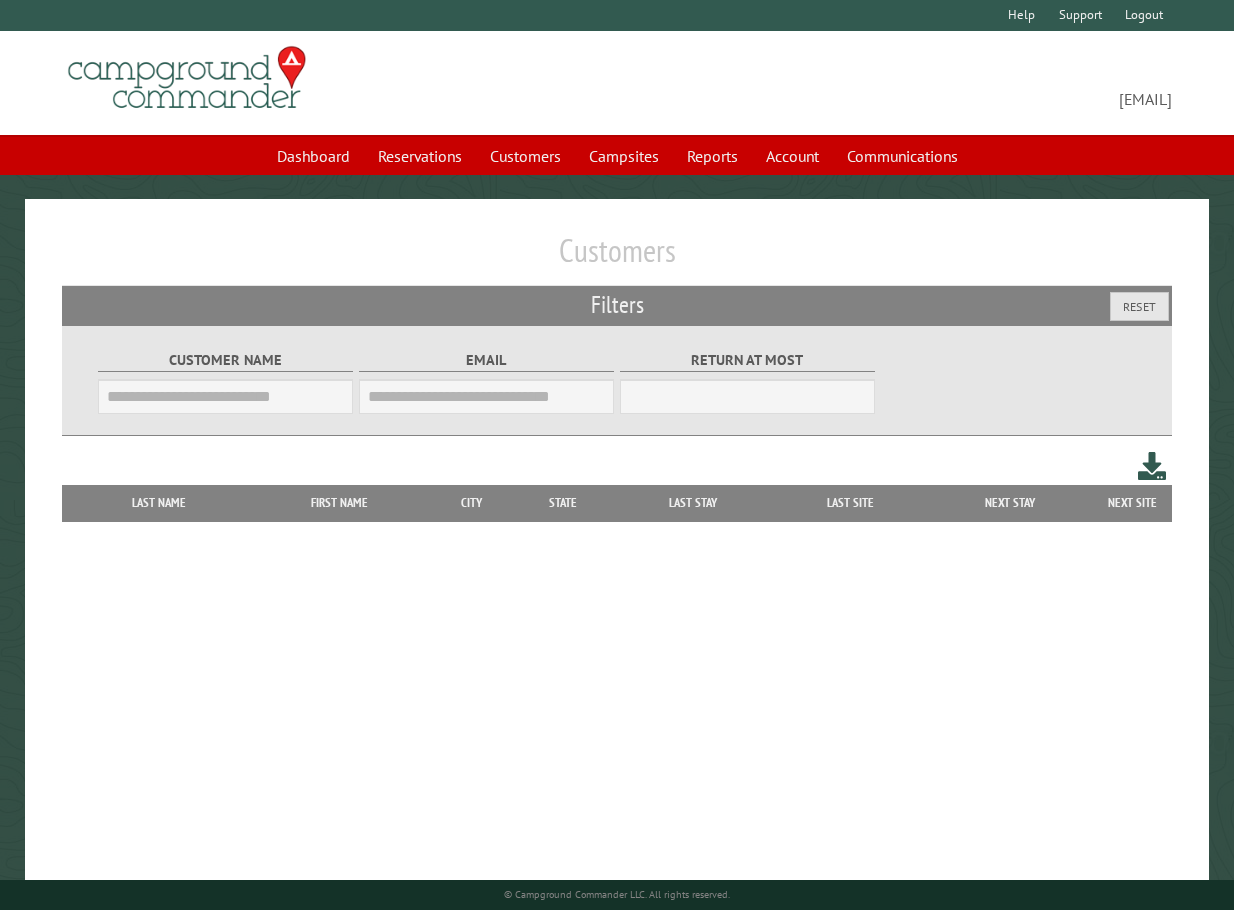 scroll, scrollTop: 0, scrollLeft: 0, axis: both 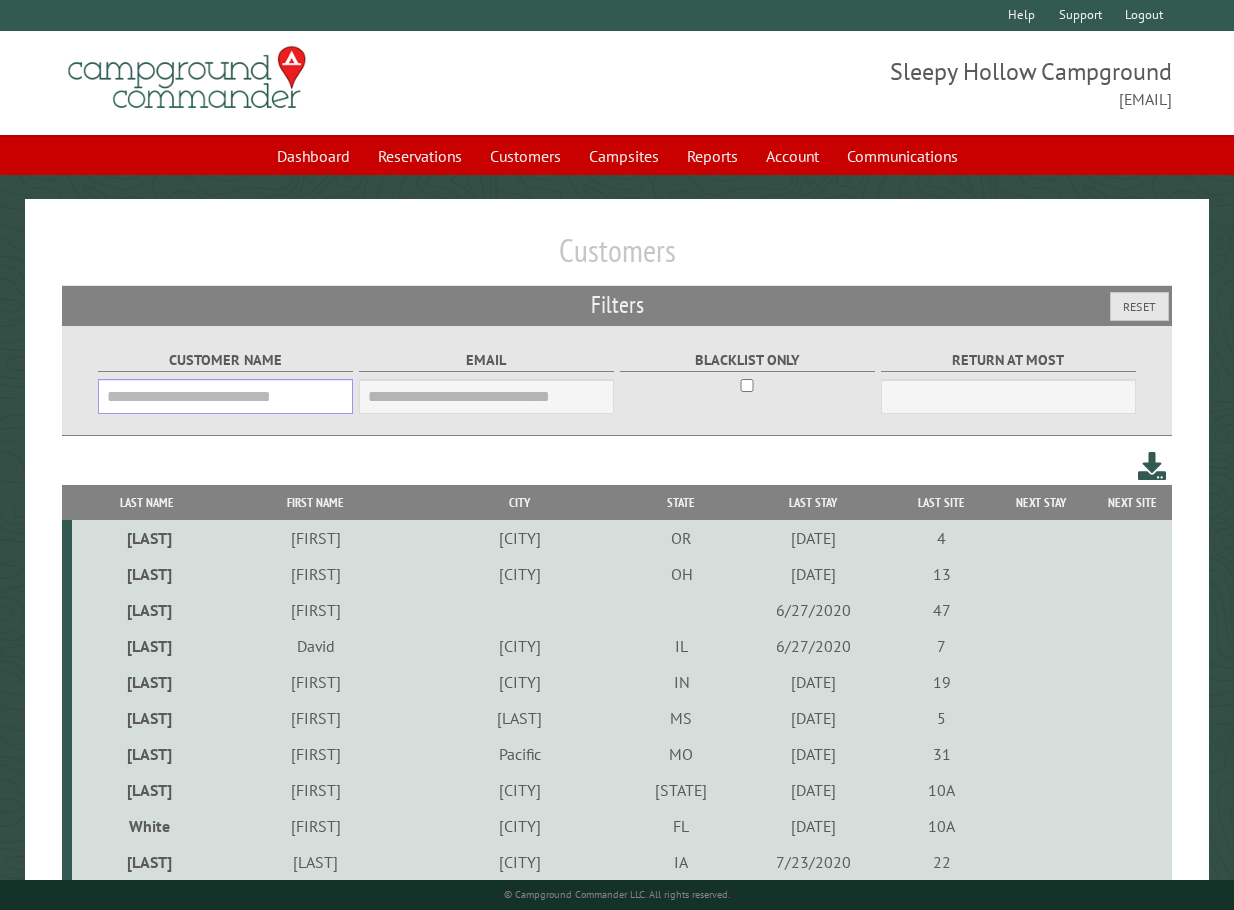 click on "Customer Name" at bounding box center (225, 396) 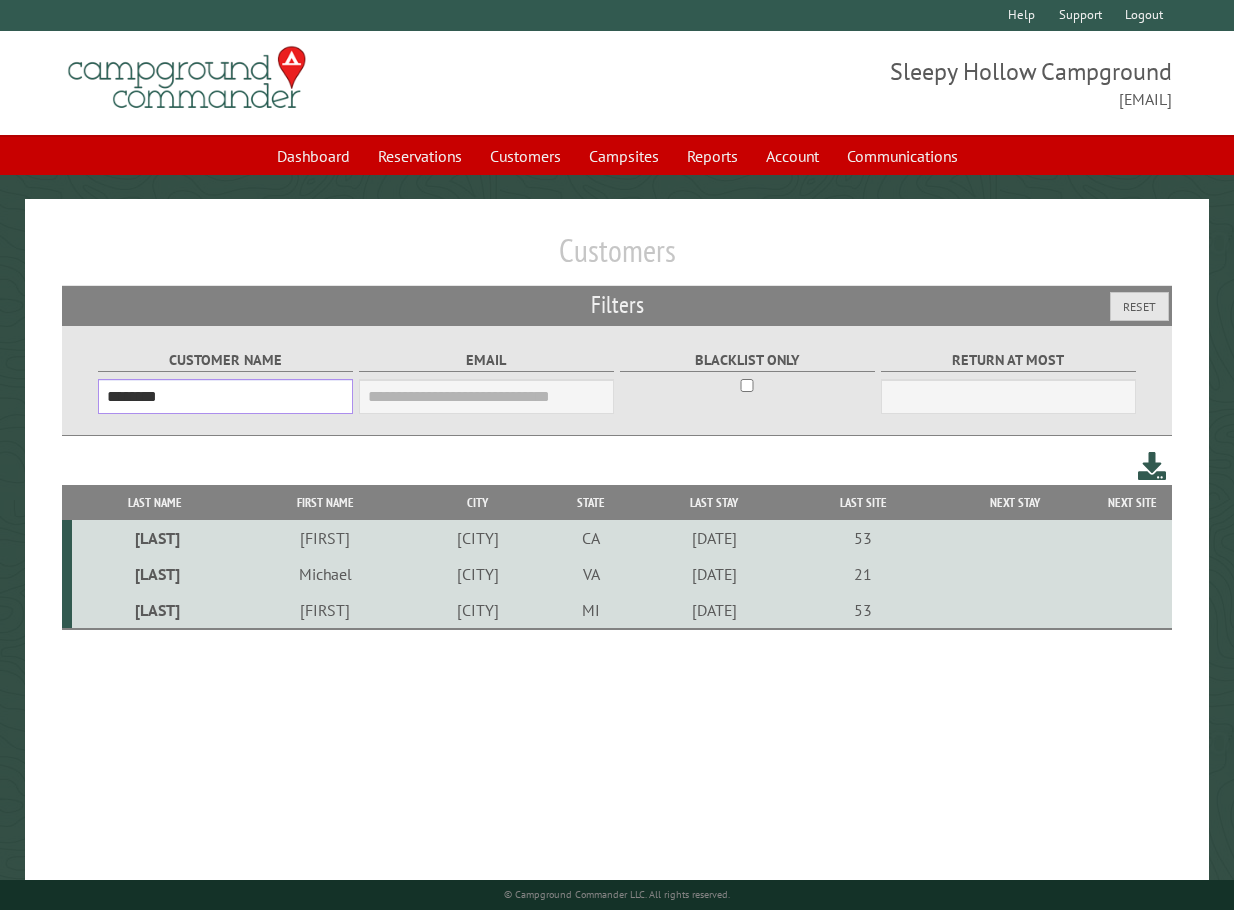 type on "********" 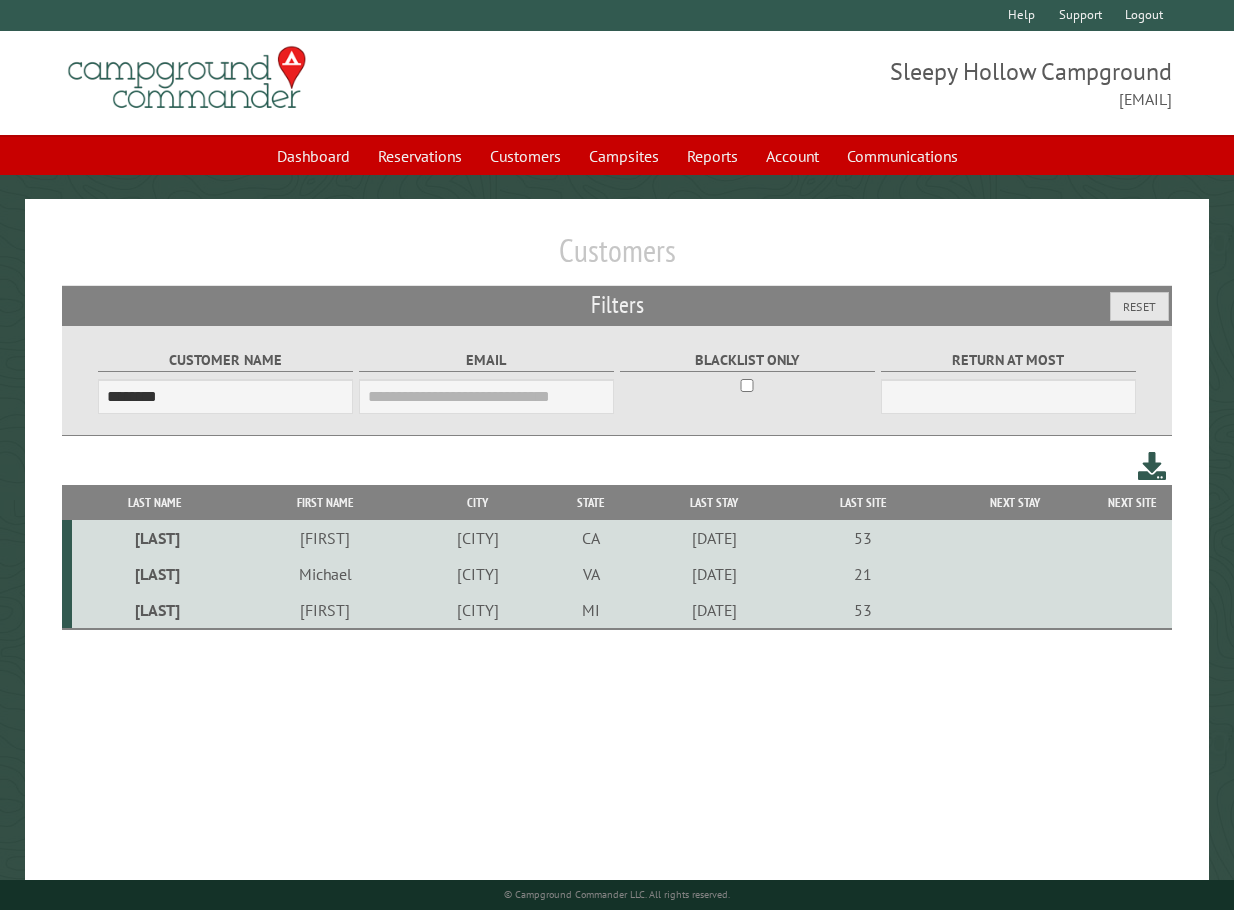 click on "McIntire" at bounding box center (155, 610) 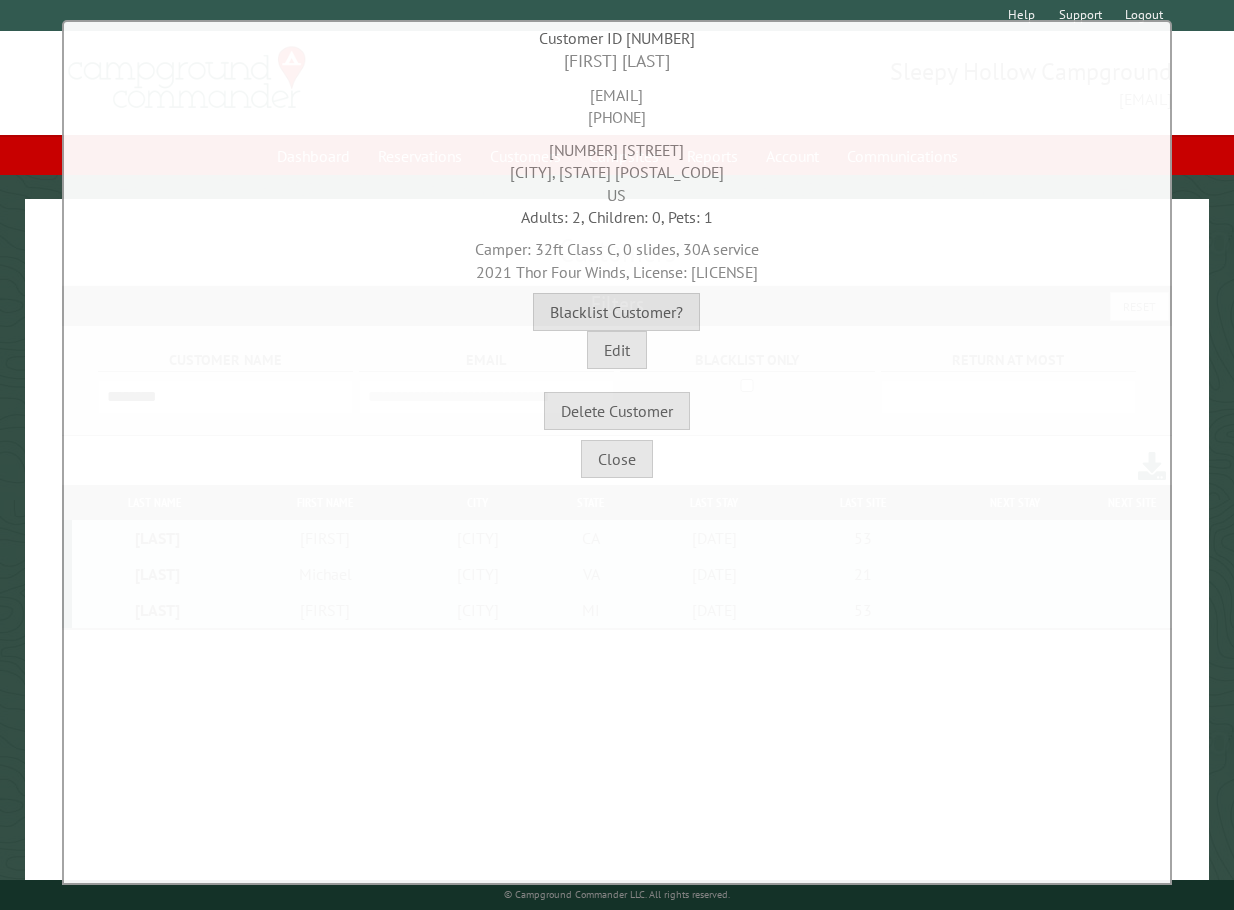 click on "Customers
Filters  Reset
Customer Name
********
Email
Blacklist only
Return at most
***
Last Name
First Name
City
State
Last Stay
Last Site
Next Stay
Mcintire" at bounding box center (617, 563) 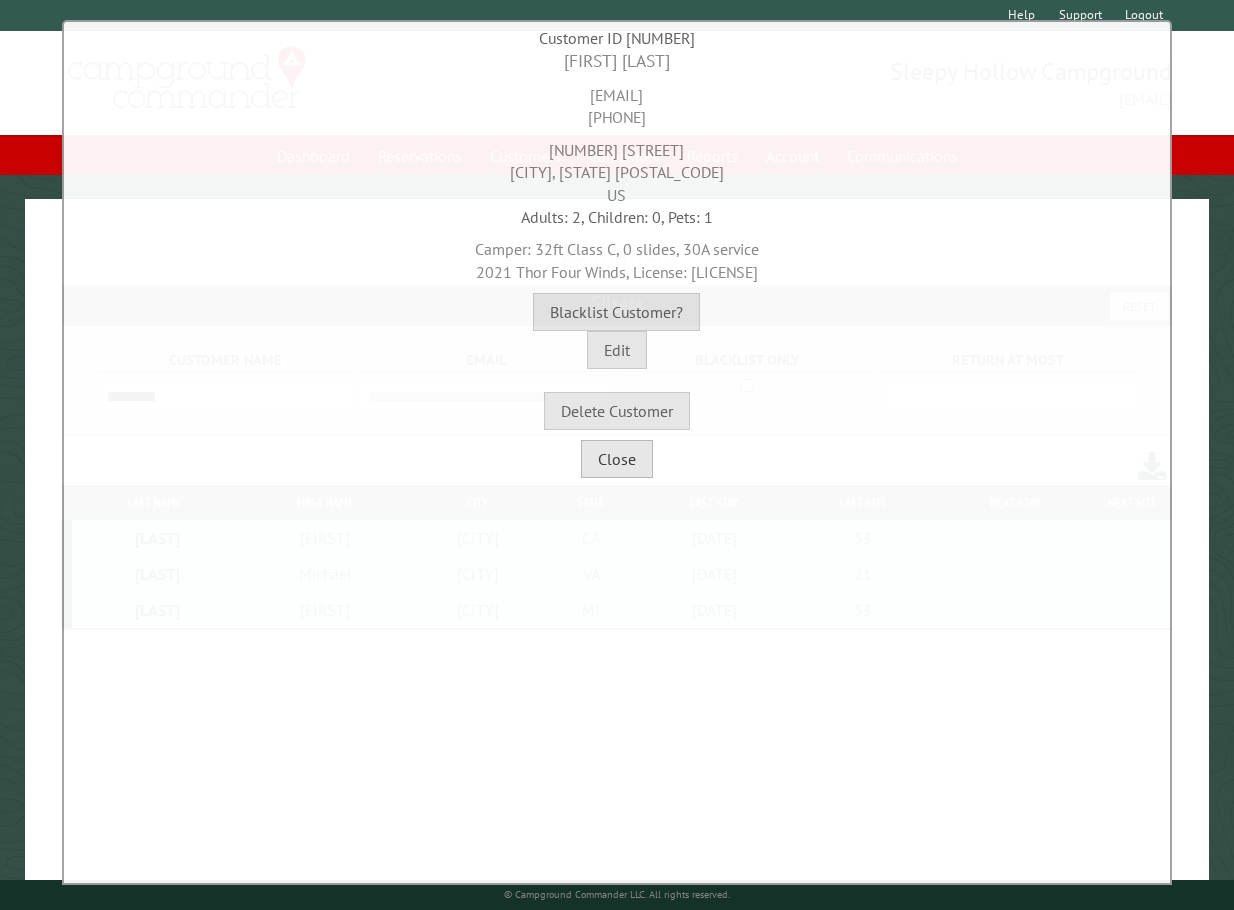 drag, startPoint x: 617, startPoint y: 464, endPoint x: 614, endPoint y: 479, distance: 15.297058 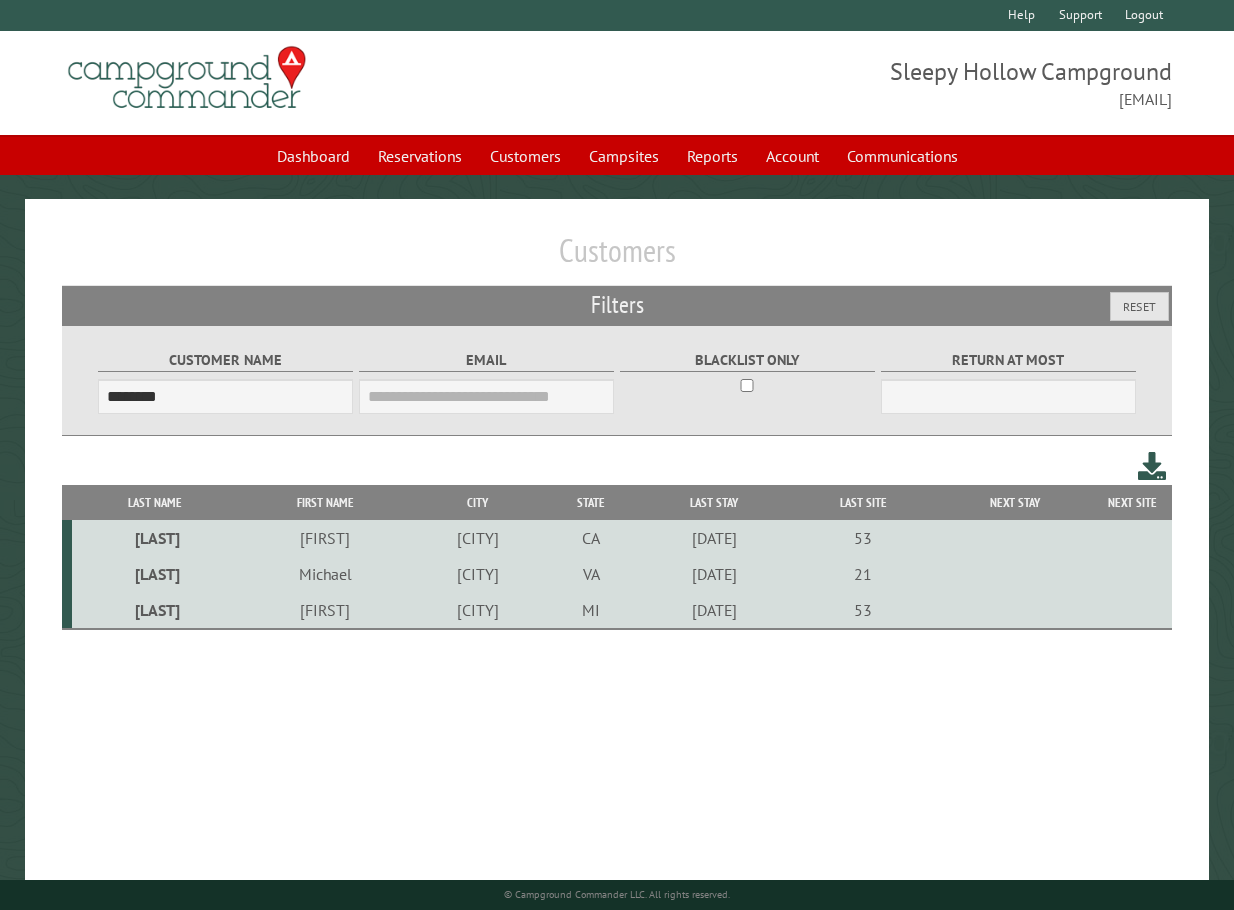 click on "Customers" at bounding box center [617, 258] 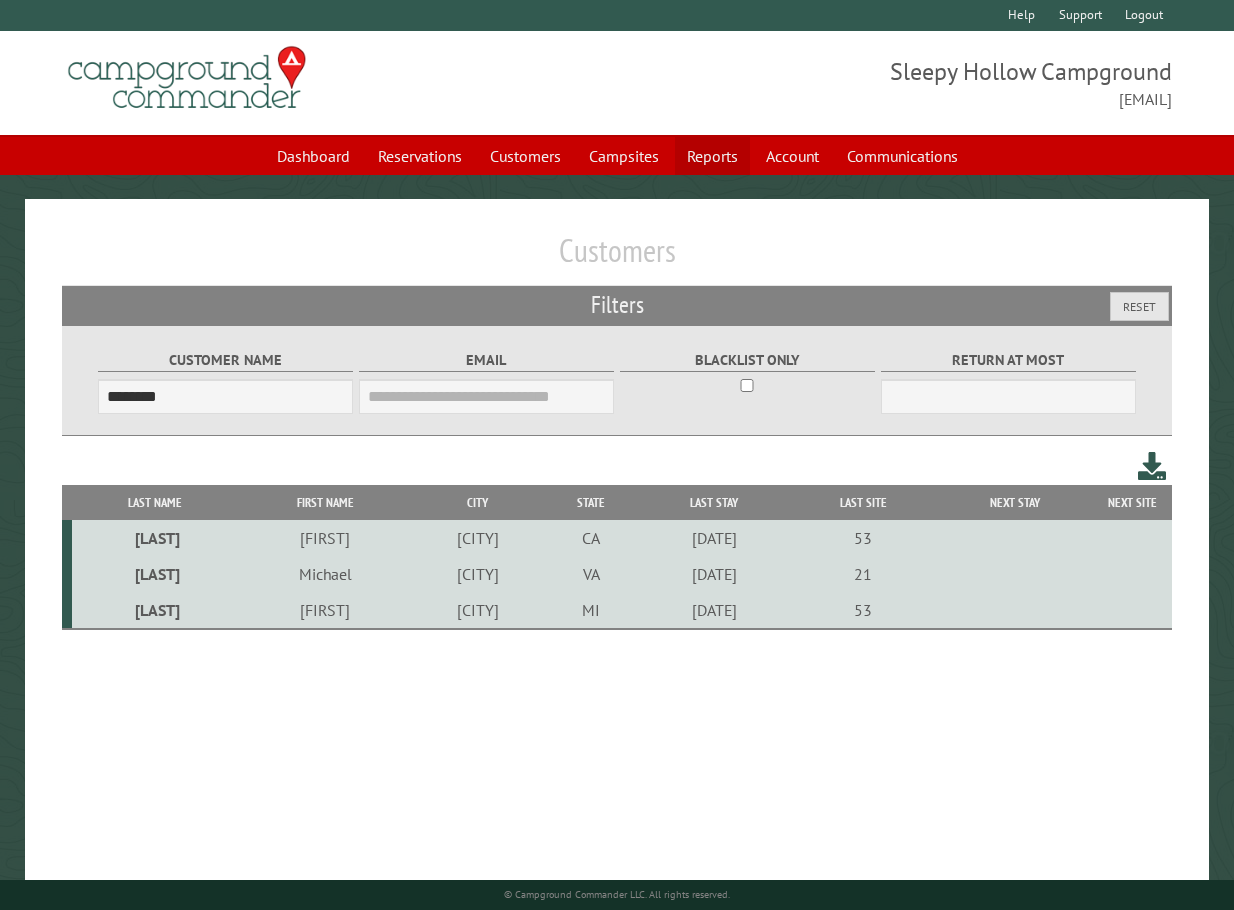 click on "Reports" at bounding box center [712, 156] 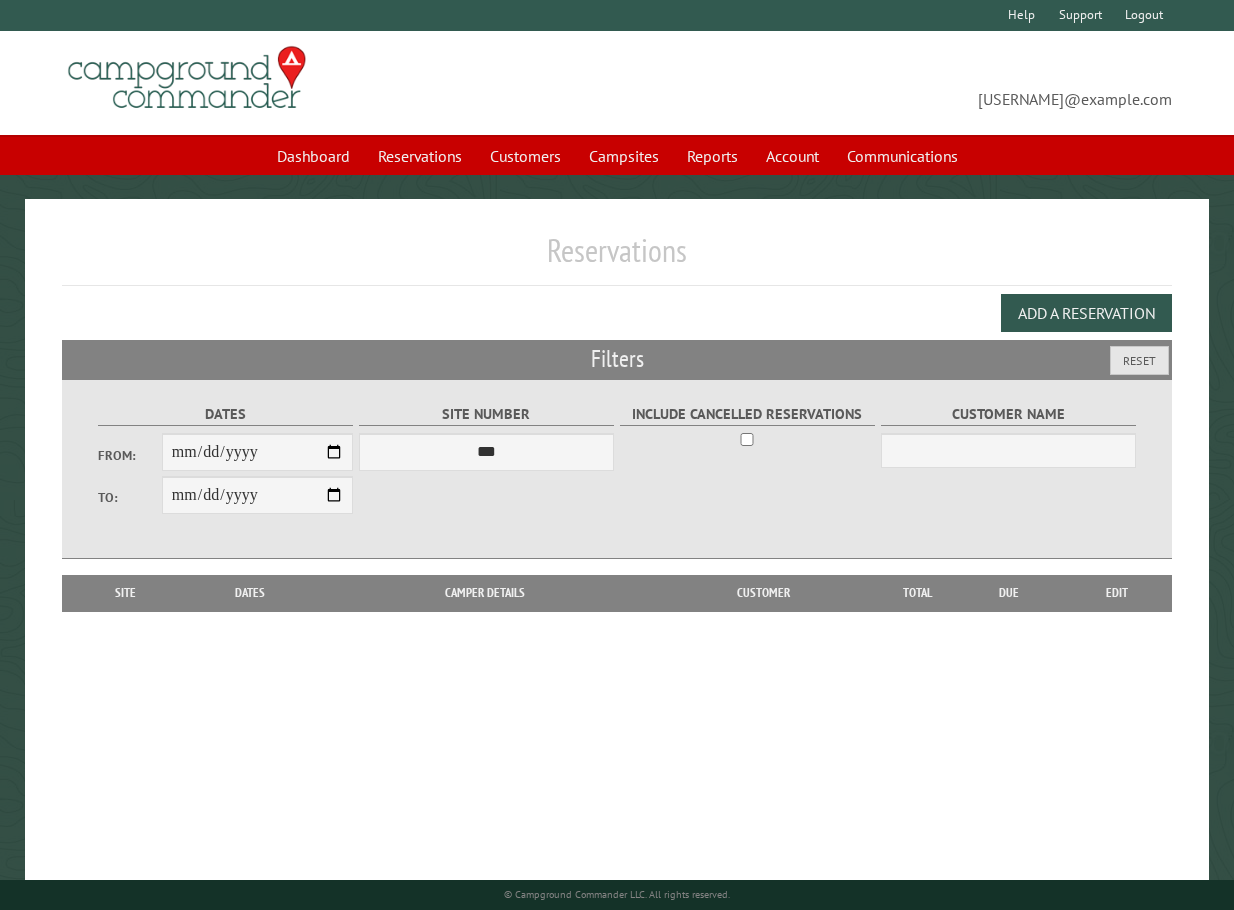 scroll, scrollTop: 0, scrollLeft: 0, axis: both 